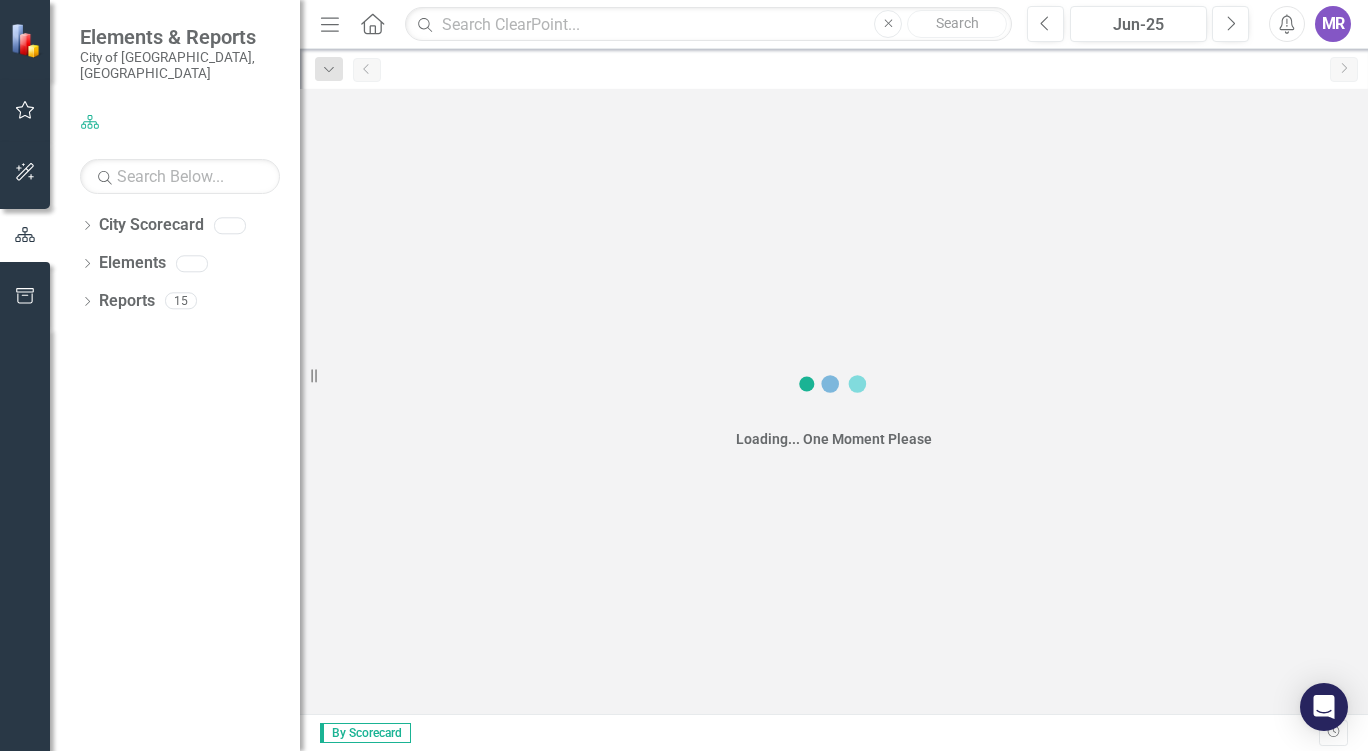 scroll, scrollTop: 0, scrollLeft: 0, axis: both 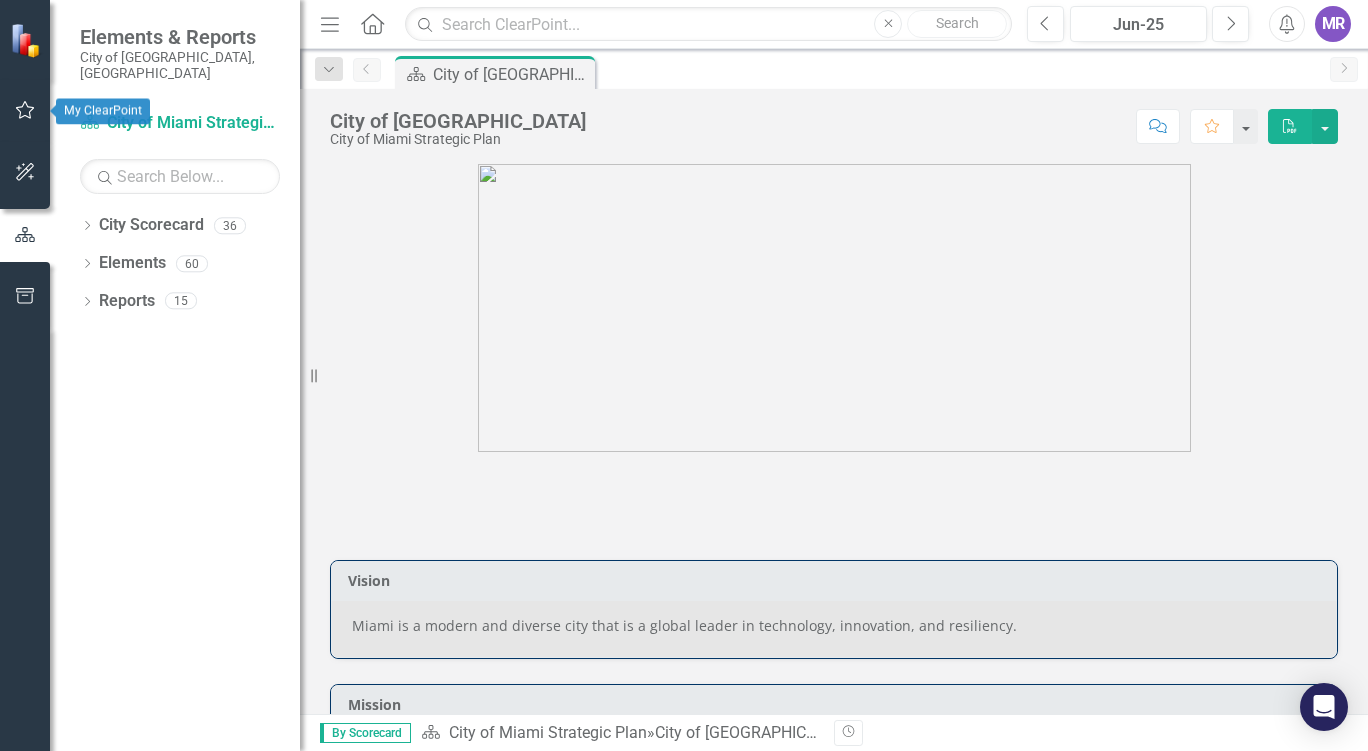click 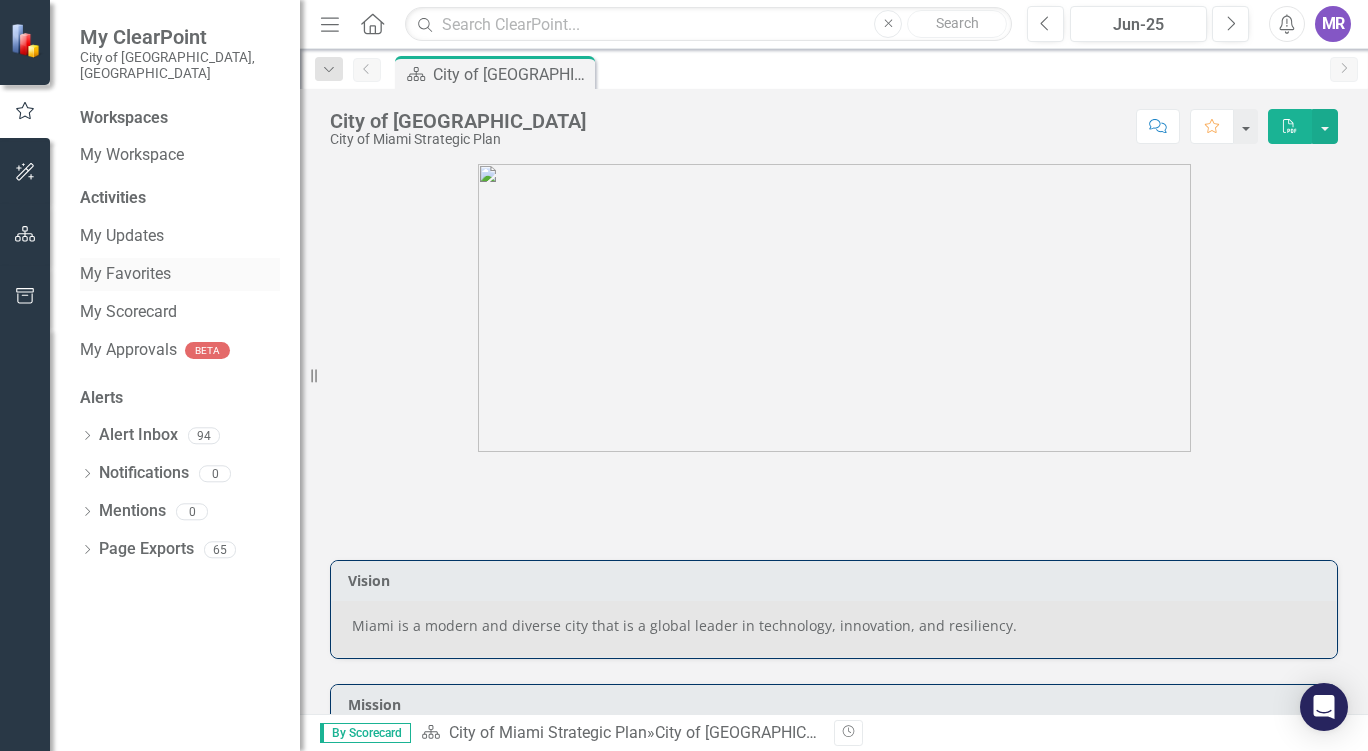 click on "My Favorites" at bounding box center (180, 274) 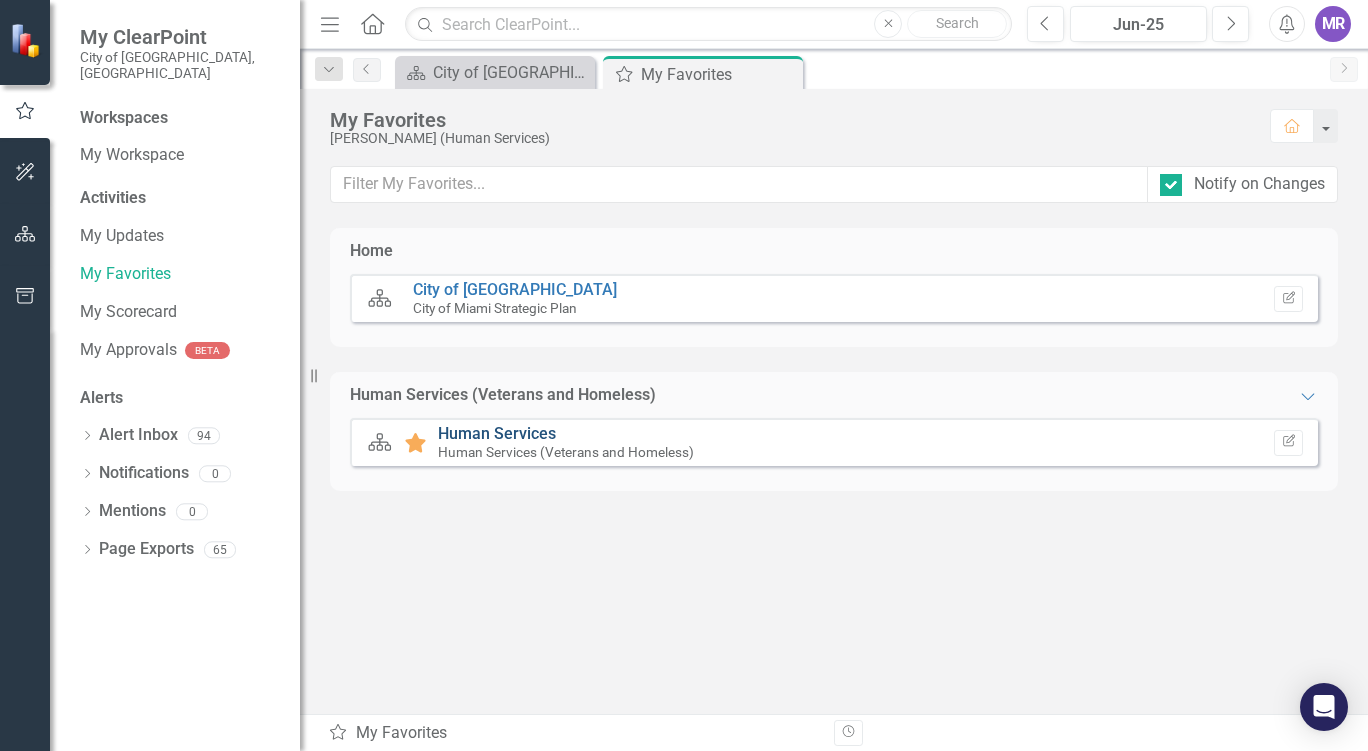 click on "Human Services" at bounding box center (497, 433) 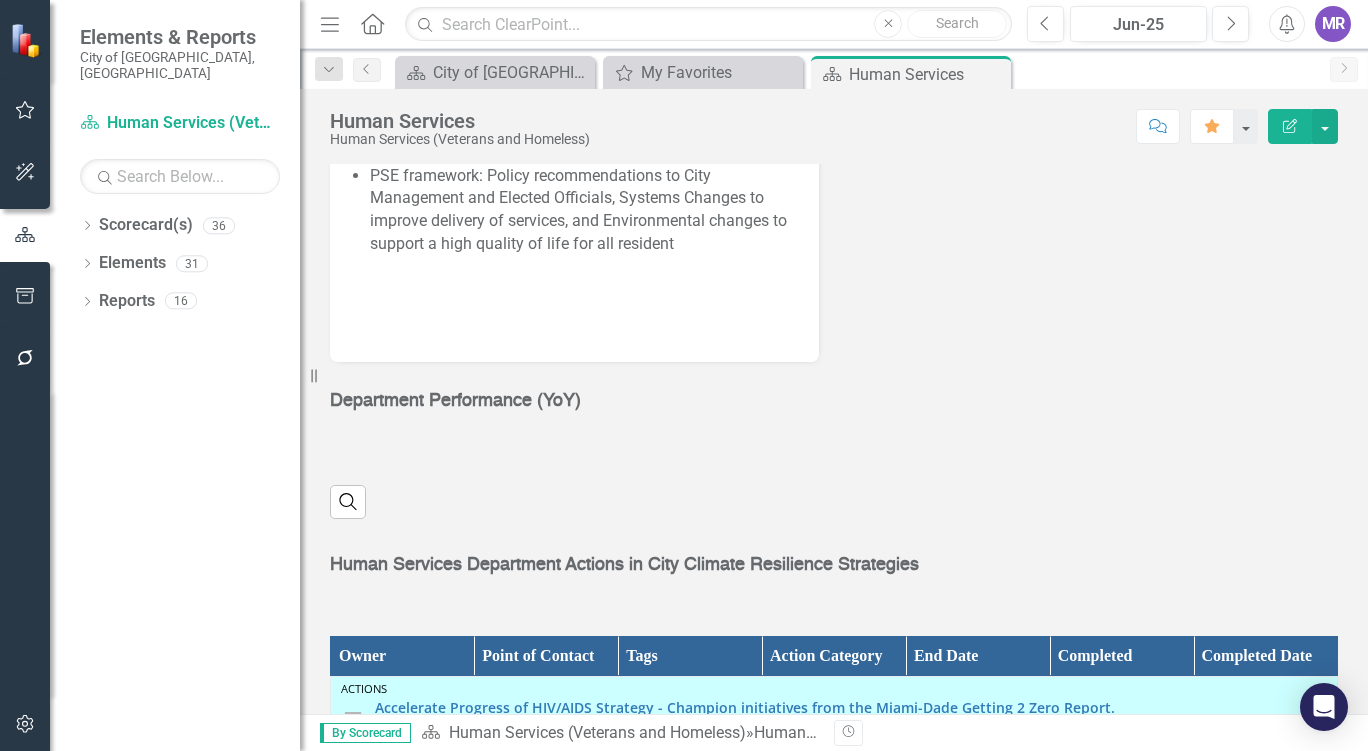 scroll, scrollTop: 2365, scrollLeft: 0, axis: vertical 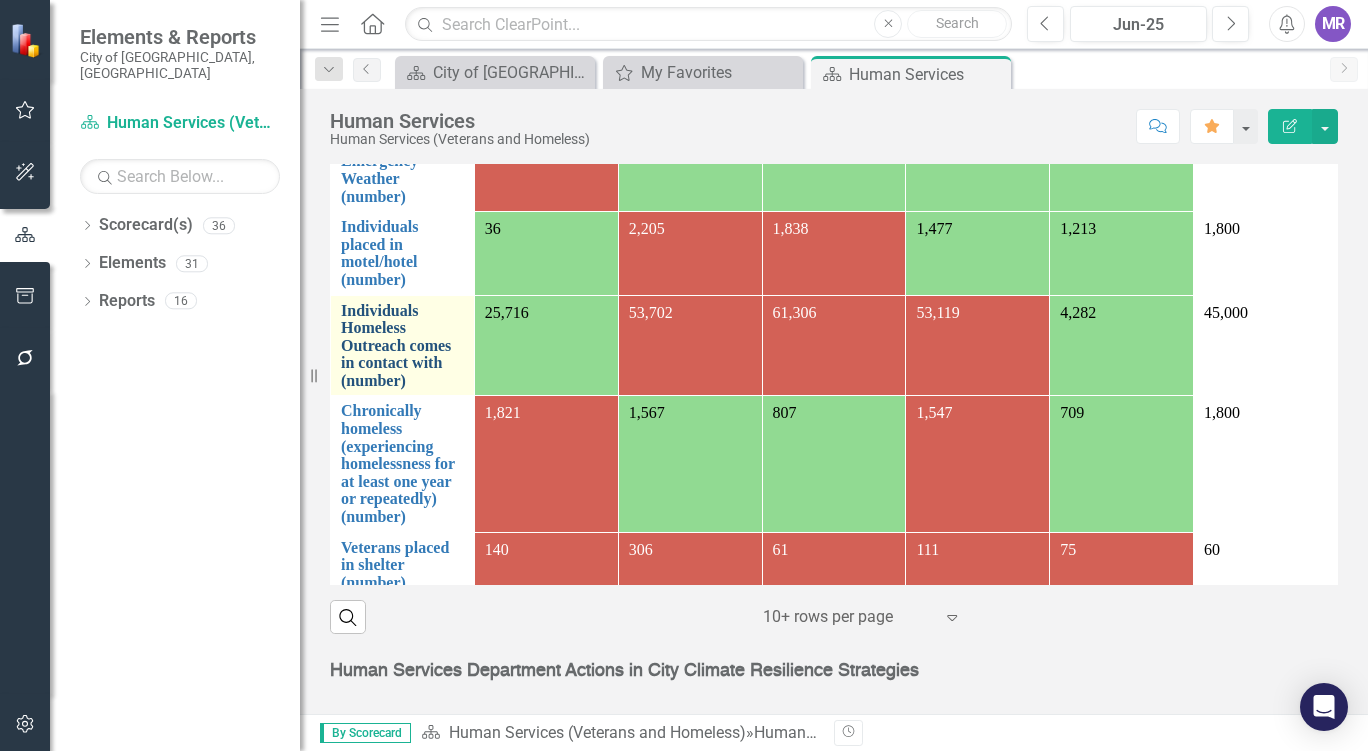 click on "Individuals Homeless Outreach comes in contact with (number)" at bounding box center (402, 346) 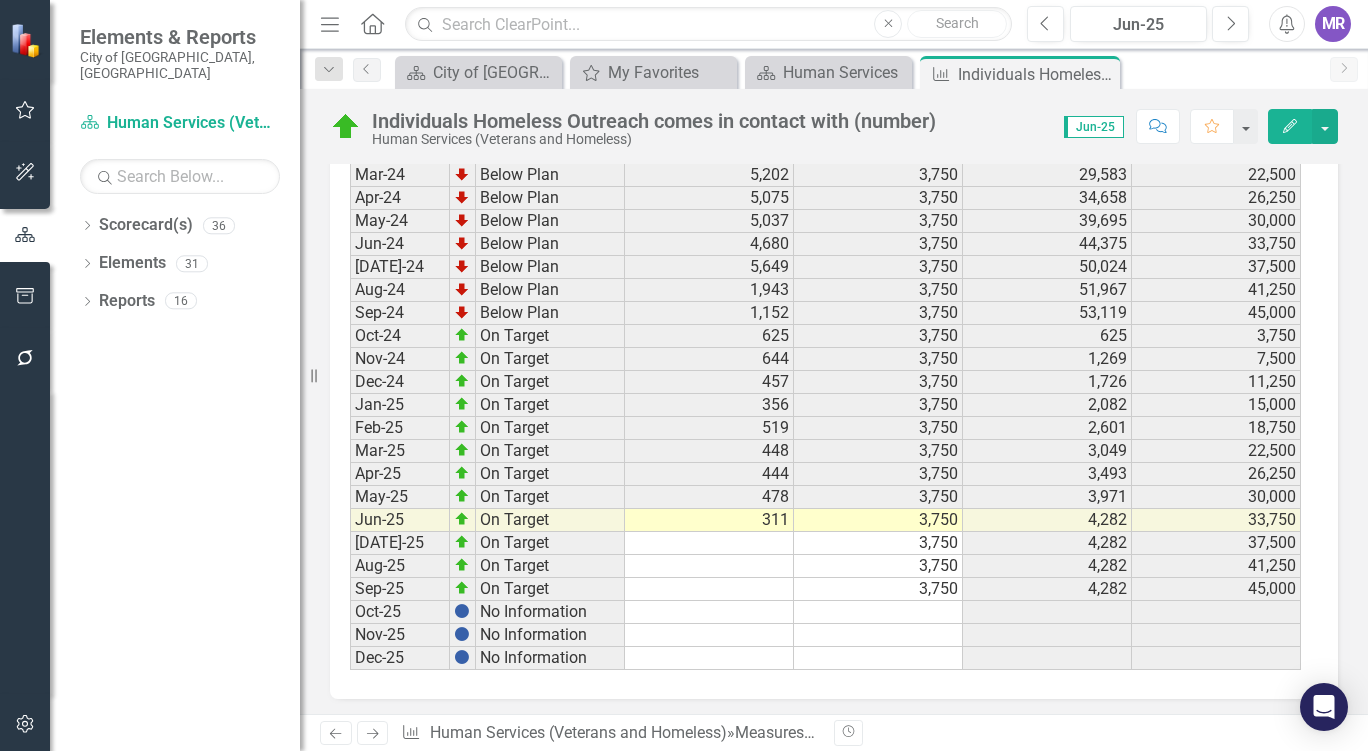 scroll, scrollTop: 3512, scrollLeft: 0, axis: vertical 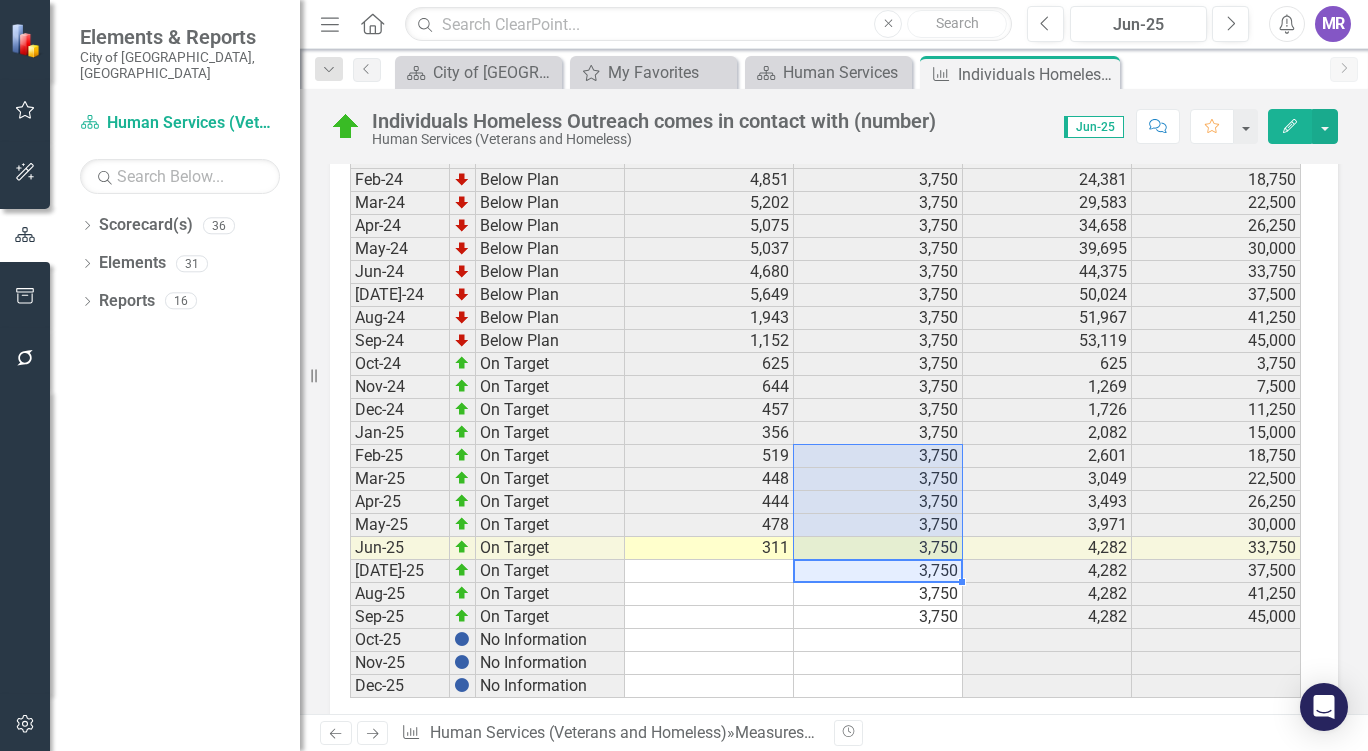 drag, startPoint x: 797, startPoint y: 566, endPoint x: 795, endPoint y: 413, distance: 153.01308 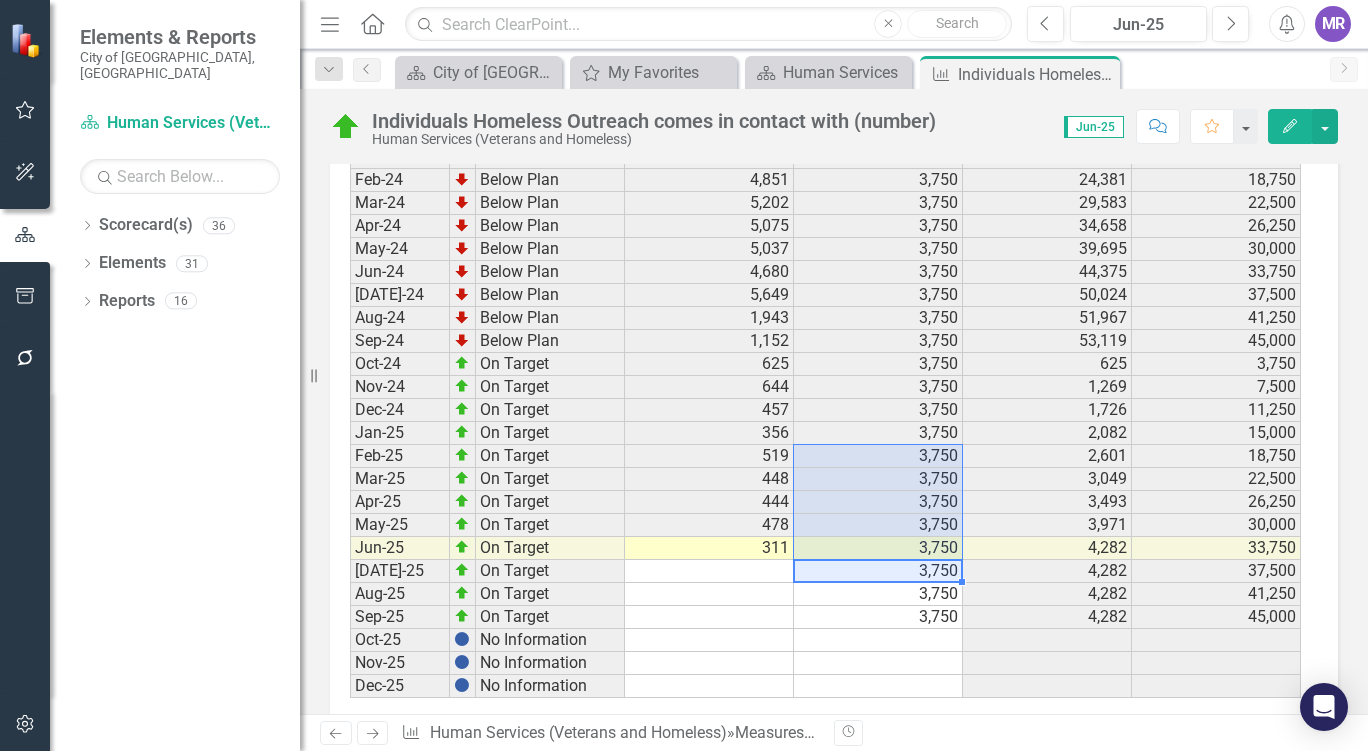 click on "FY2015 No Information FY2016 No Information FY2017 No Information FY Q1-18 No Information FY Q2-18 No Information FY Q3-18 No Information FY Q4-18 No Information Oct-18 No Information Nov-18 No Information Dec-18 No Information Jan-19 No Information Feb-19 No Information Mar-19 No Information Apr-19 No Information May-19 No Information Jun-19 No Information Jul-19 No Information Aug-19 No Information Sep-19 No Information Oct-19 No Information 4,186 4,186 Nov-19 No Information 3,695 7,881 Dec-19 No Information 3,485 11,366 Jan-20 No Information 3,760 15,126 Feb-20 No Information 3,197 18,323 Mar-20 No Information 3,196 21,519 Apr-20 No Information 3,306 24,825 May-20 No Information 871 25,696 Jun-20 No Information 1,997 27,693 Jul-20 No Information 1,309 29,002 Aug-20 No Information 1,389 30,391 Sep-20 No Information 1,505 31,896 Oct-20 On Target 2,172 3,750 2,172 3,750 Nov-20 On Target 1,667 3,750 3,839 7,500 Dec-20 On Target 2,559 3,750 6,398 11,250 Jan-21 On Target 2,406 3,750 8,804 15,000 Feb-21 On Target" at bounding box center [825, -384] 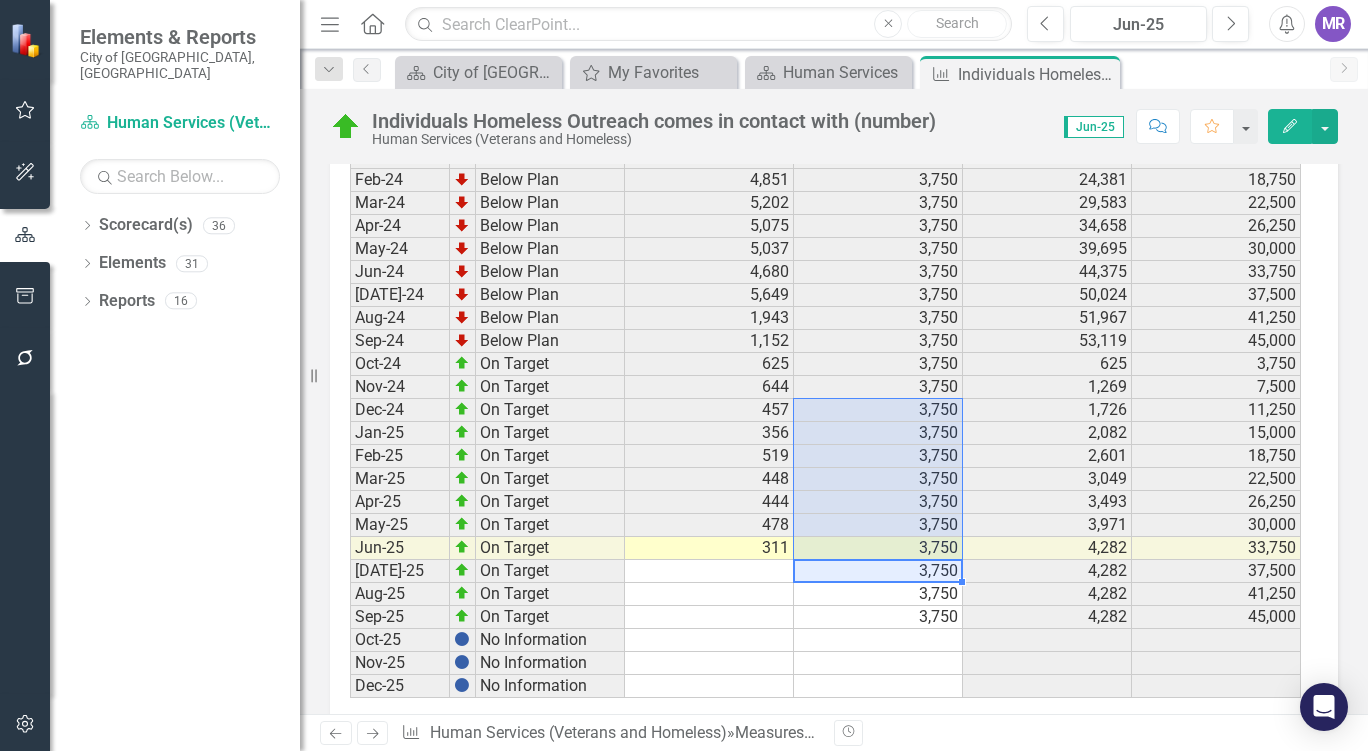 click on "3,750" at bounding box center [878, 364] 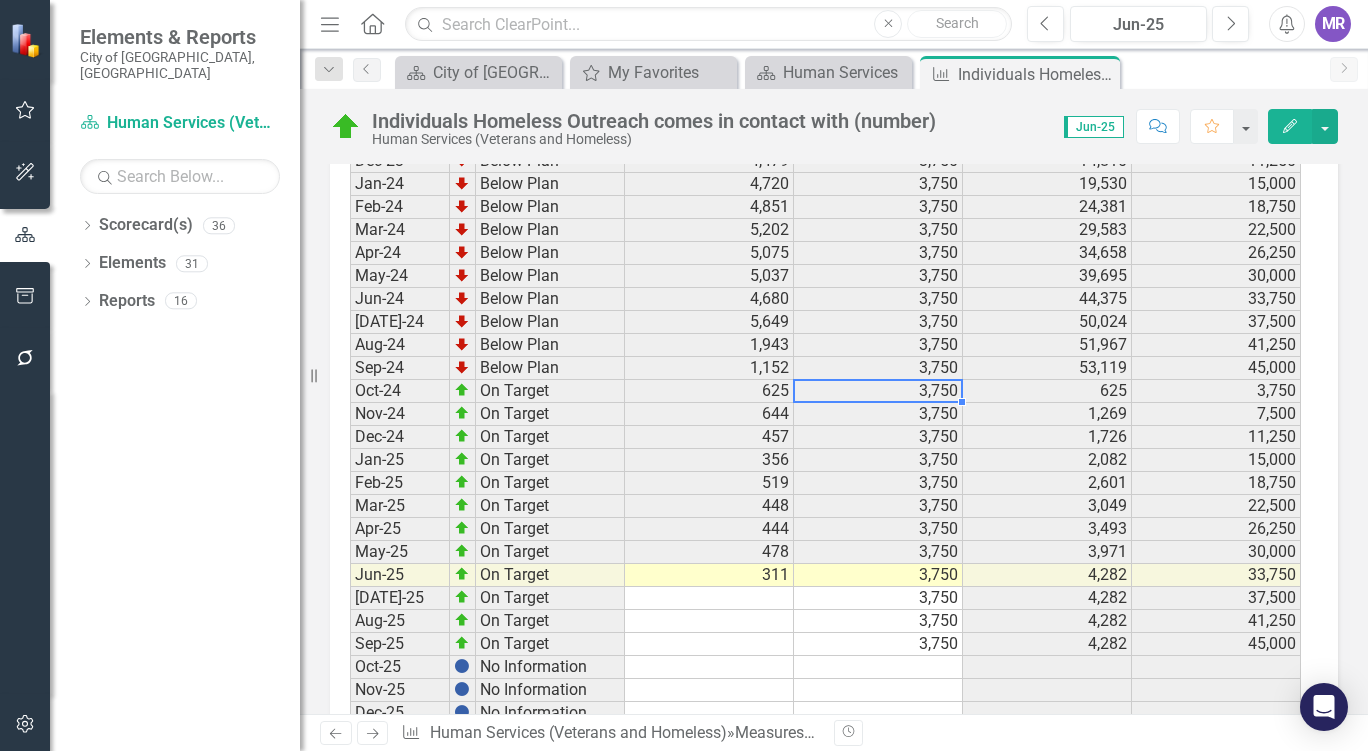 scroll, scrollTop: 3458, scrollLeft: 0, axis: vertical 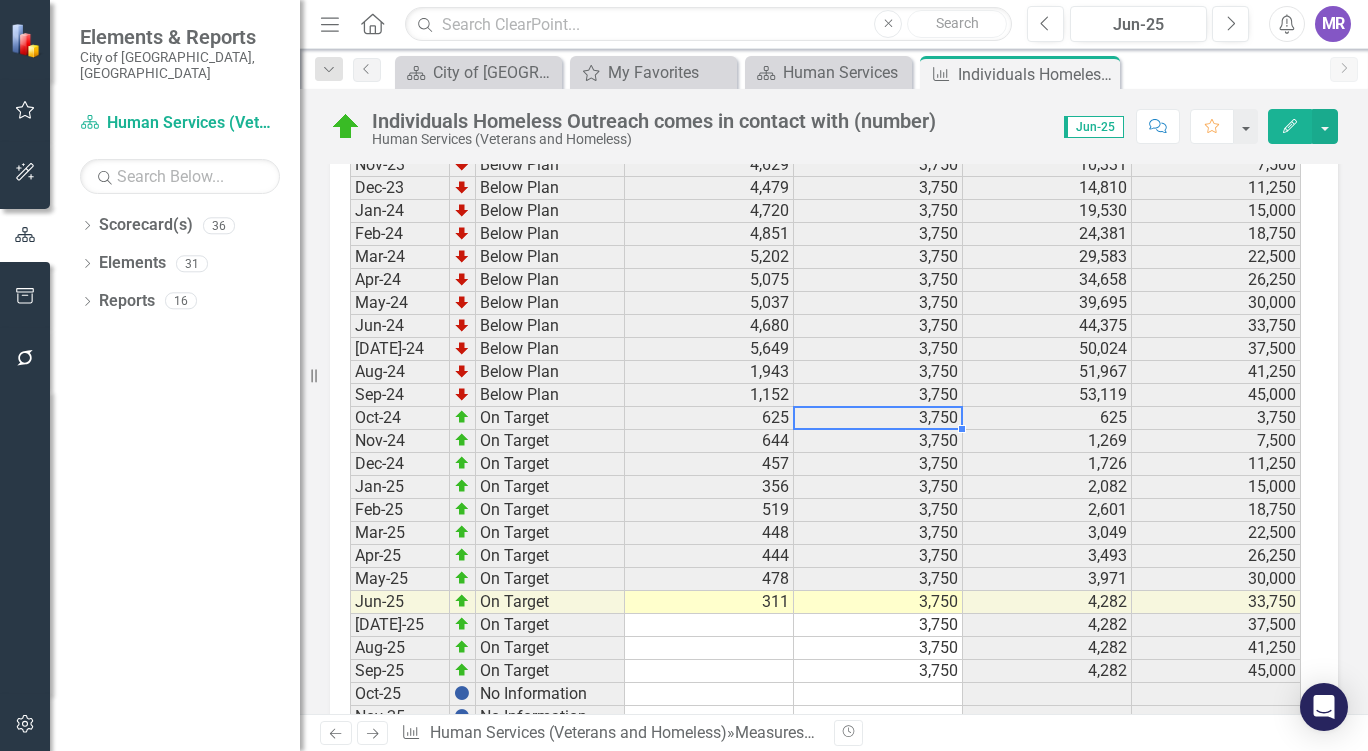click on "Collaborators B  Barbara  Kubilus (Human Services) MR Michael Roman (Human Services) Tags FY21 FY22 FY23 FY24 FY25 FY26 Performance Measure Definition Number of Homeless Outreach contacts. One individual may be contacted multiple times in efforts to provide resources or shelter. Department is tracking the operational performance level of this measure.  On Target Status  provides indicates a lesser count of homeless population, this can also indicate less homeless contact outreach.  Below Target Status  indicates a greater count of homeless population, this can also indicate greater homeless contact outreach. Analysis Jun-25 Recommendations Jun-25 Intended Use and Data Summary Data Source Individuals Homeless Outreach comes into contact with (number) FYTD 4,282 Number of Homeless Contact (Month to Month Performance) Chart Combination chart with 2 data series. The chart has 1 X axis displaying categories.  The chart has 1 Y axis displaying values. Data ranges from 311 to 3750. Created with Highcharts 11.4.8 625" at bounding box center [834, -1259] 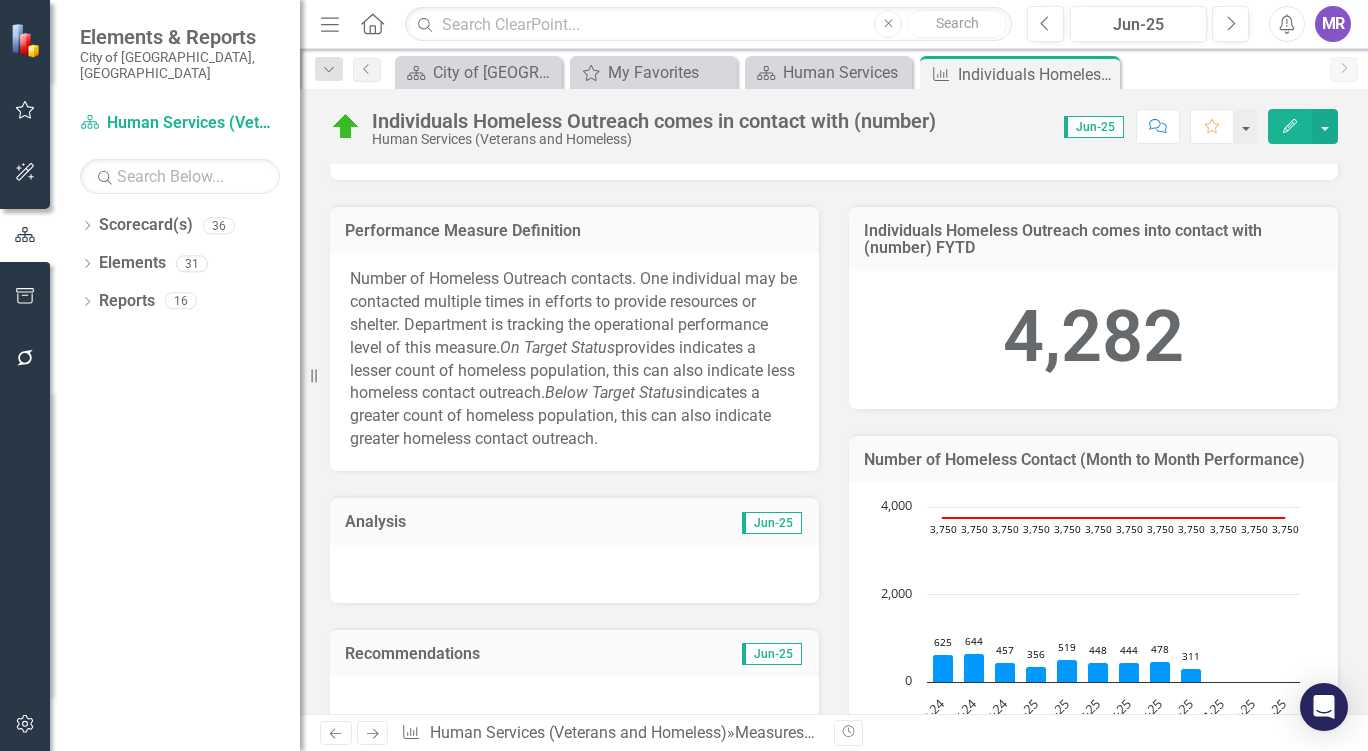 scroll, scrollTop: 234, scrollLeft: 0, axis: vertical 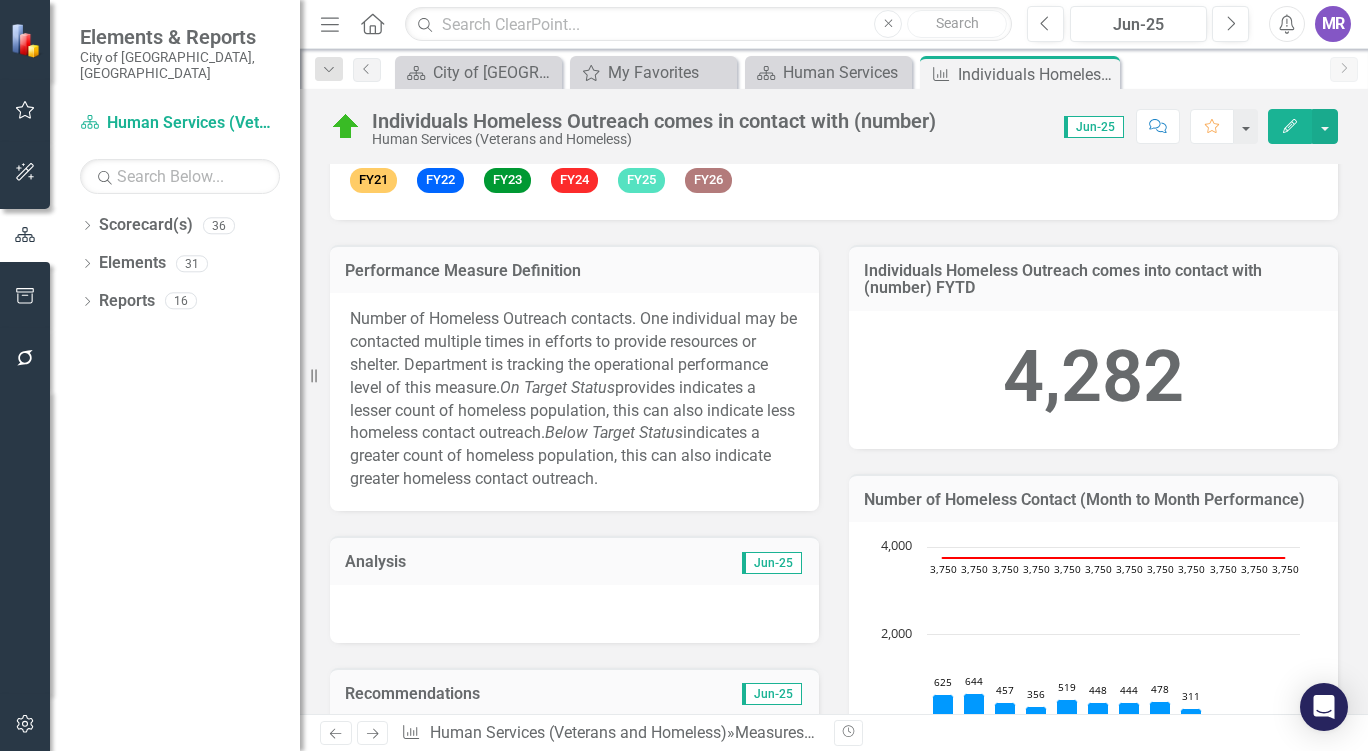 click on "Number of Homeless Outreach contacts. One individual may be contacted multiple times in efforts to provide resources or shelter. Department is tracking the operational performance level of this measure.  On Target Status  provides indicates a lesser count of homeless population, this can also indicate less homeless contact outreach.  Below Target Status  indicates a greater count of homeless population, this can also indicate greater homeless contact outreach." at bounding box center [574, 399] 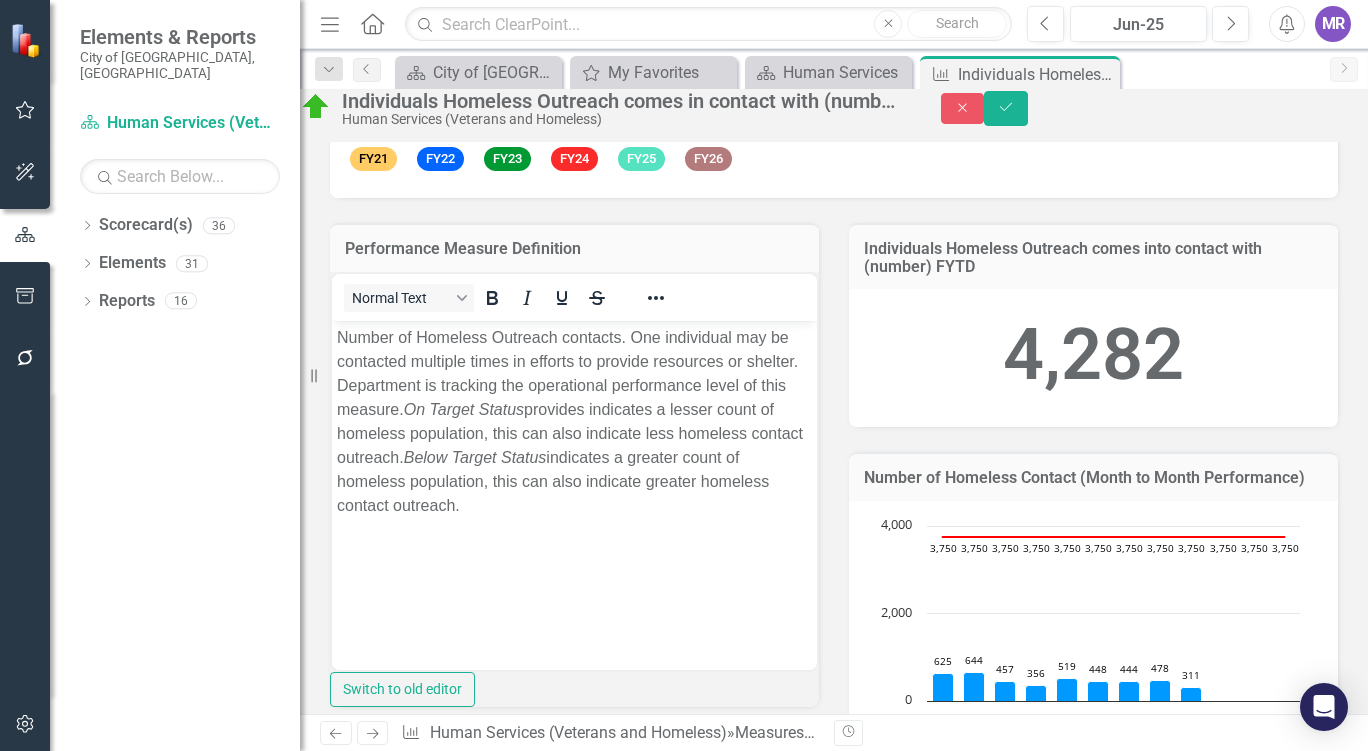 scroll, scrollTop: 0, scrollLeft: 0, axis: both 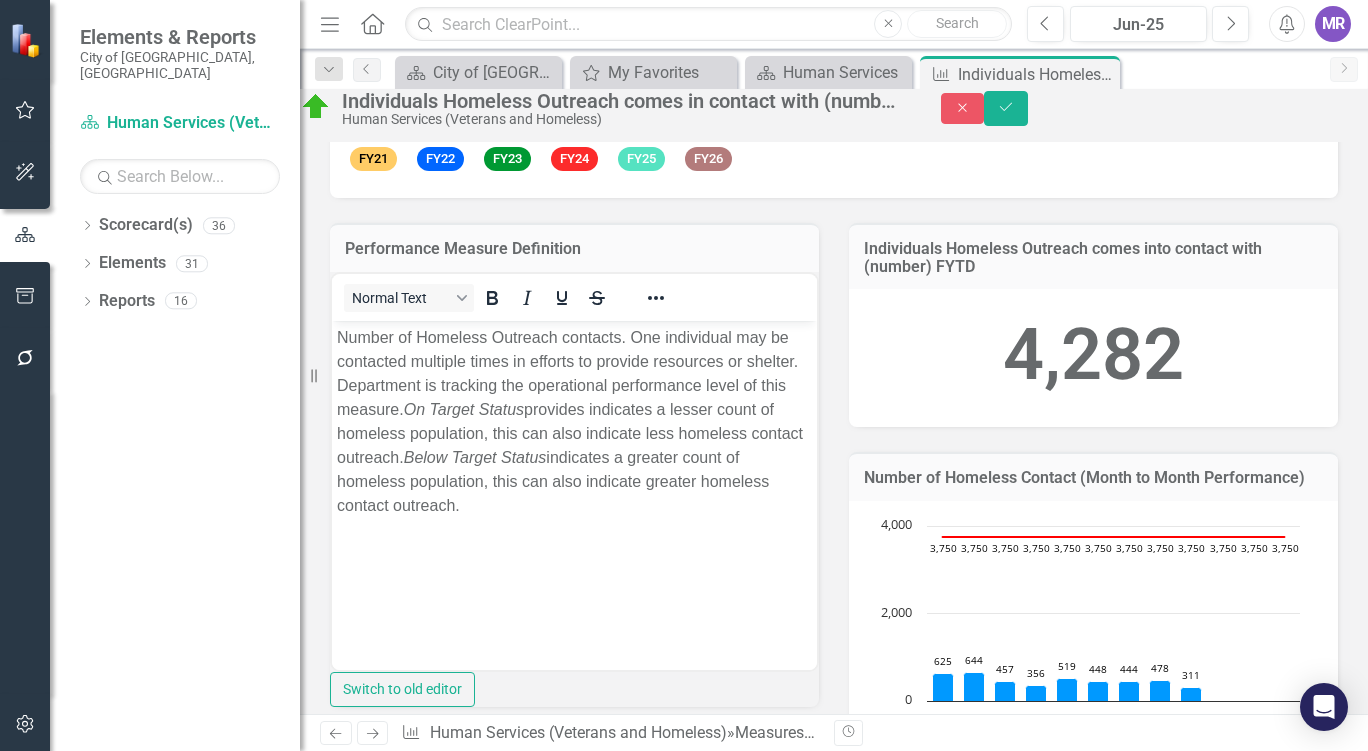click on "Individuals Homeless Outreach comes into contact with (number) FYTD 4,282" at bounding box center [1093, 312] 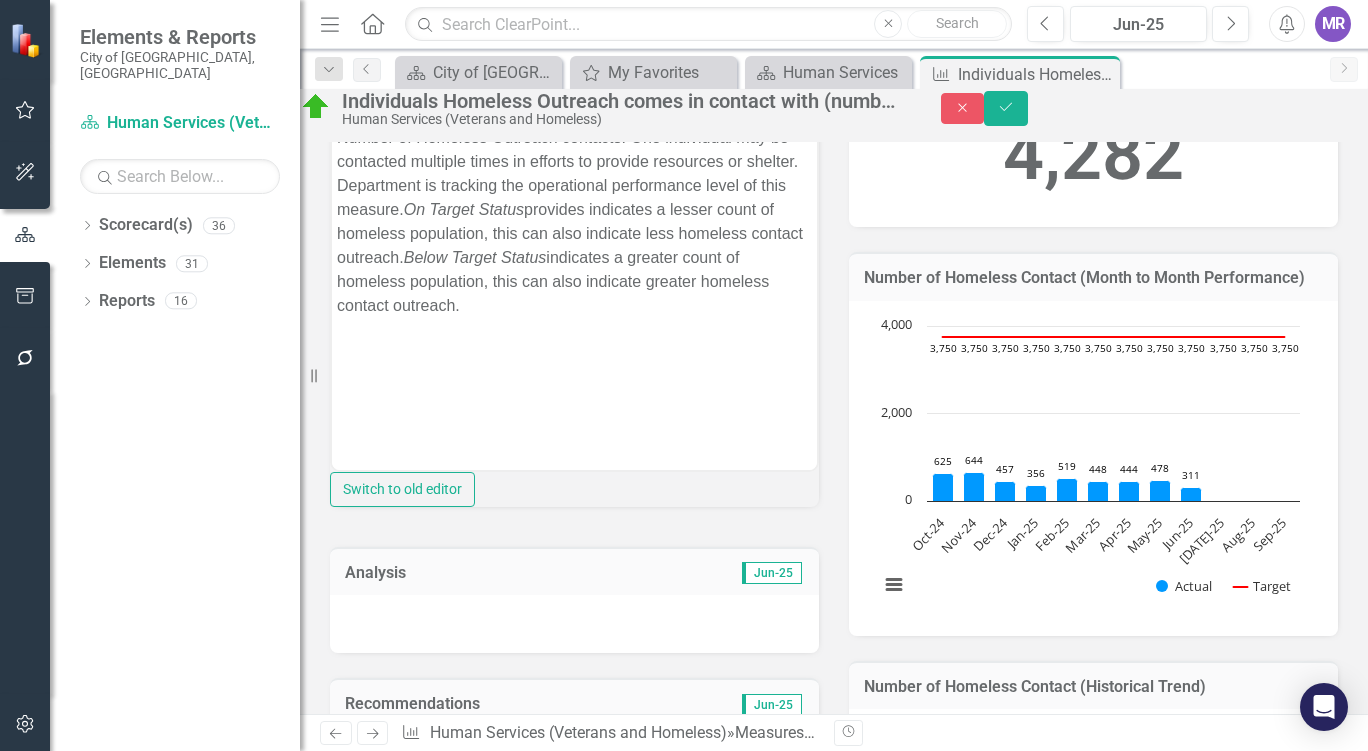 scroll, scrollTop: 544, scrollLeft: 0, axis: vertical 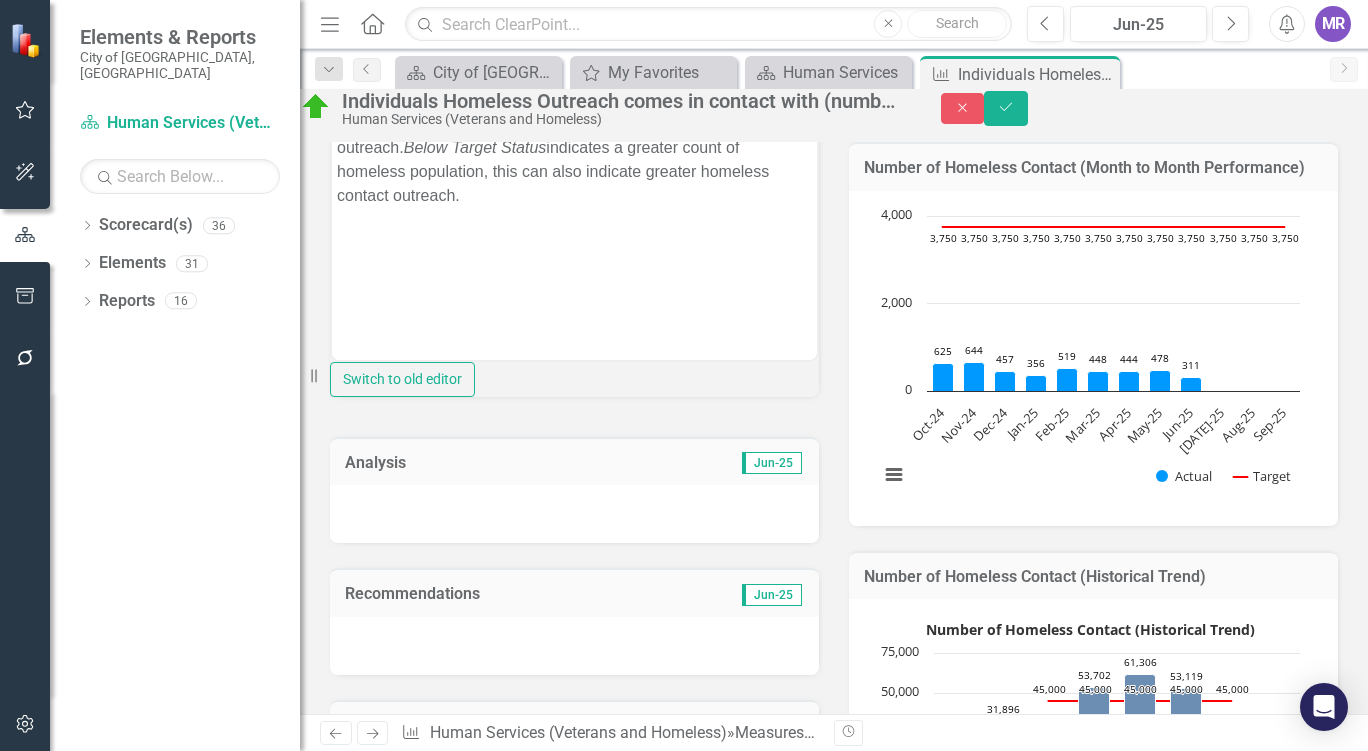 click at bounding box center [574, 514] 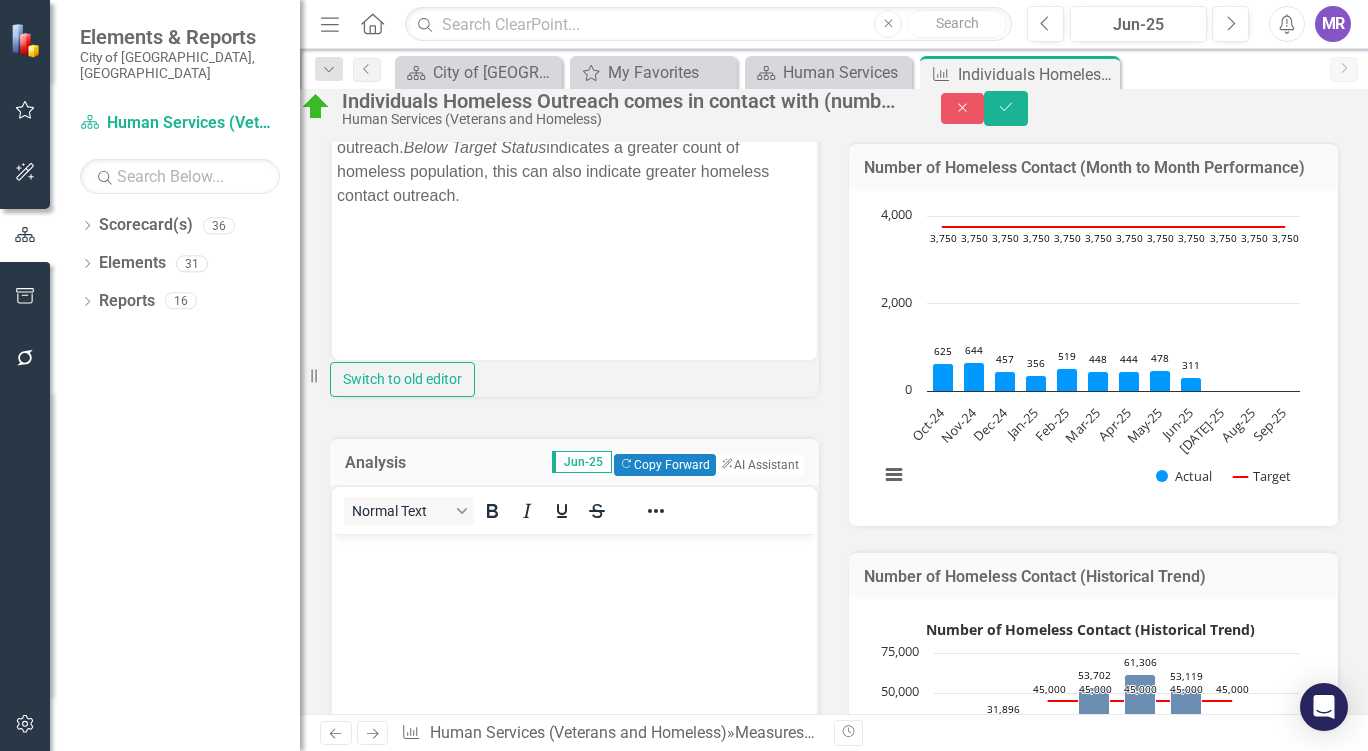 scroll, scrollTop: 0, scrollLeft: 0, axis: both 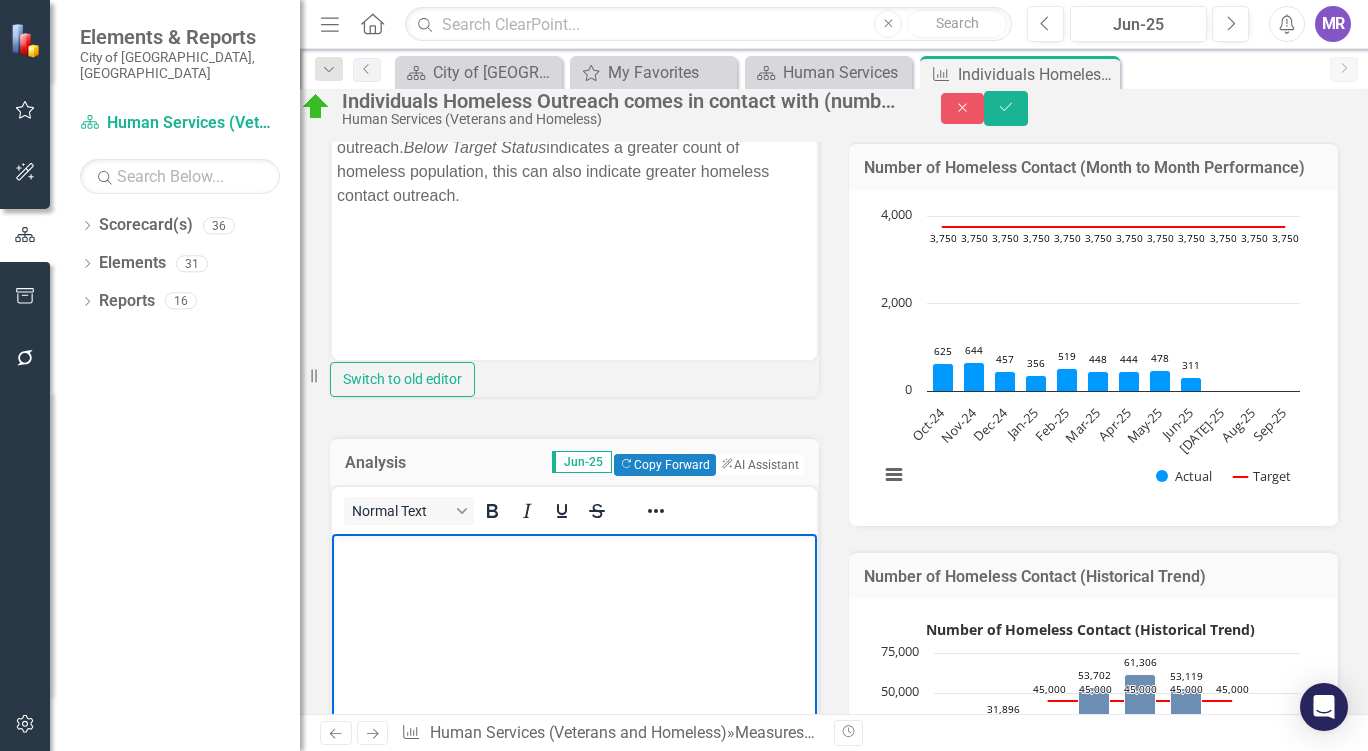 click at bounding box center [574, 551] 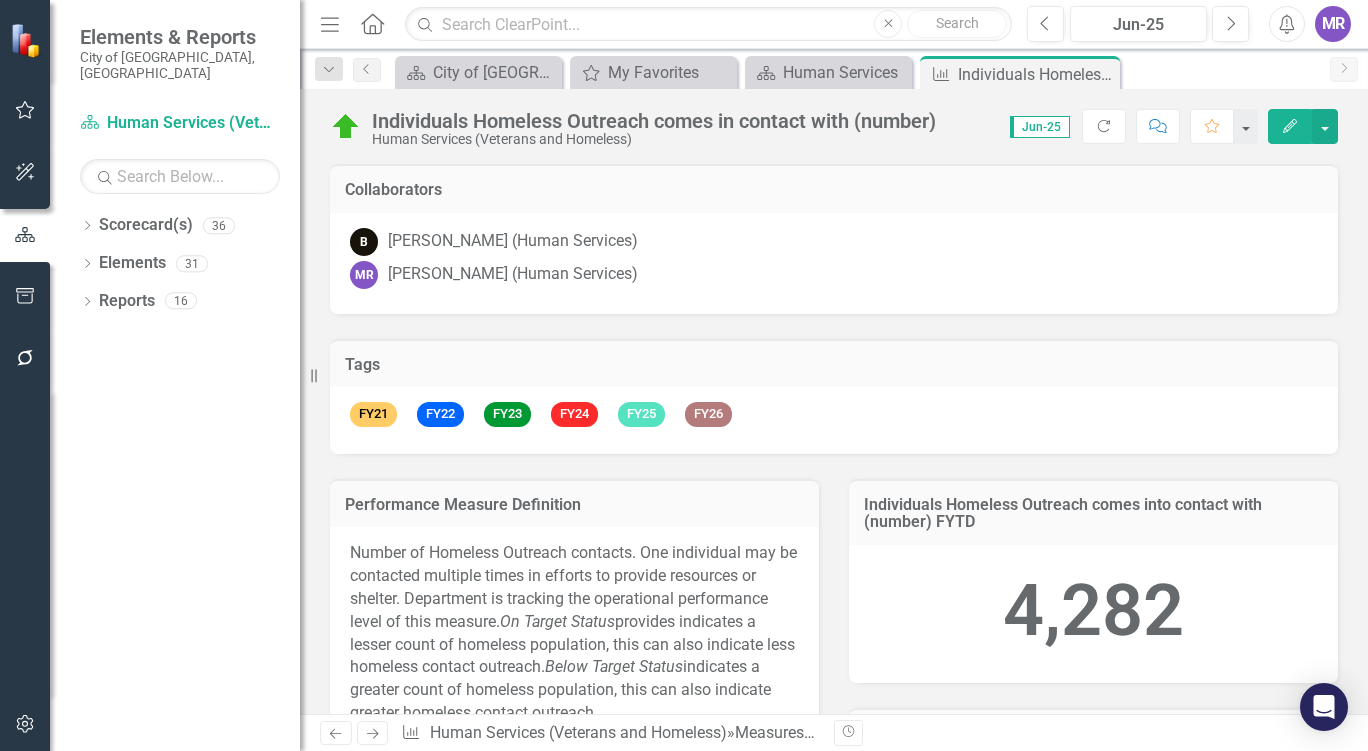 scroll, scrollTop: 0, scrollLeft: 0, axis: both 